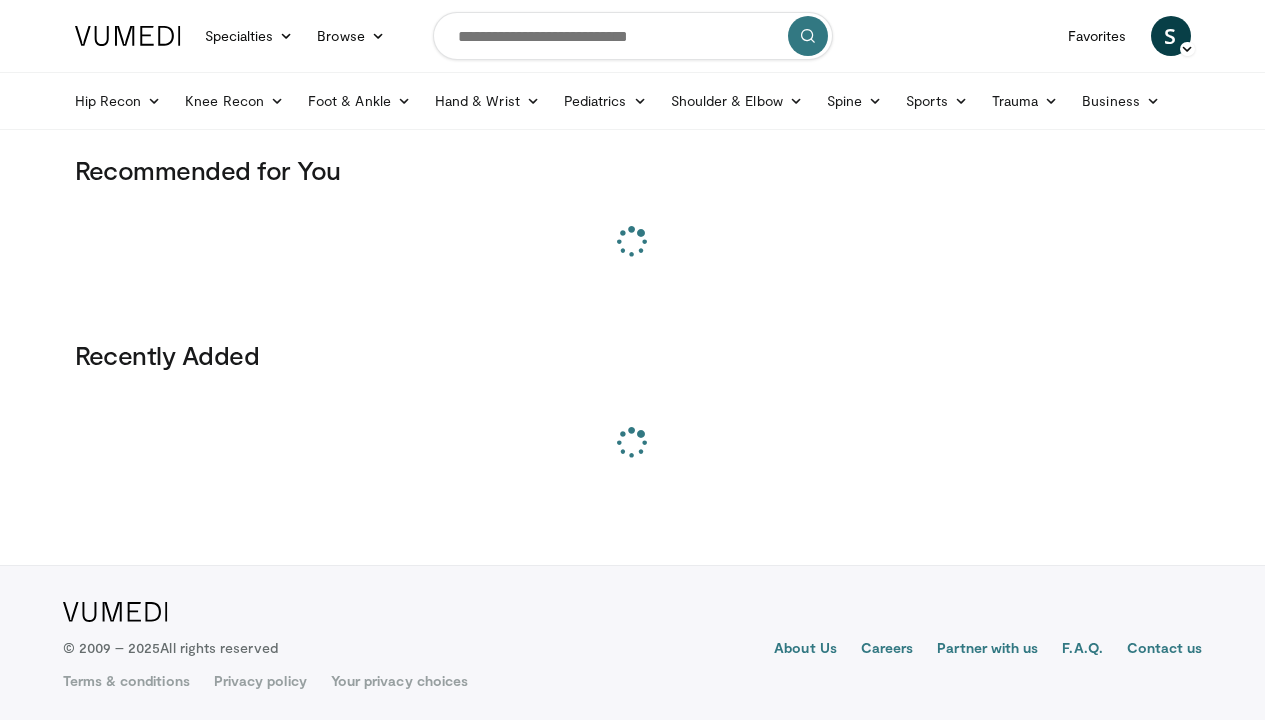 scroll, scrollTop: 0, scrollLeft: 0, axis: both 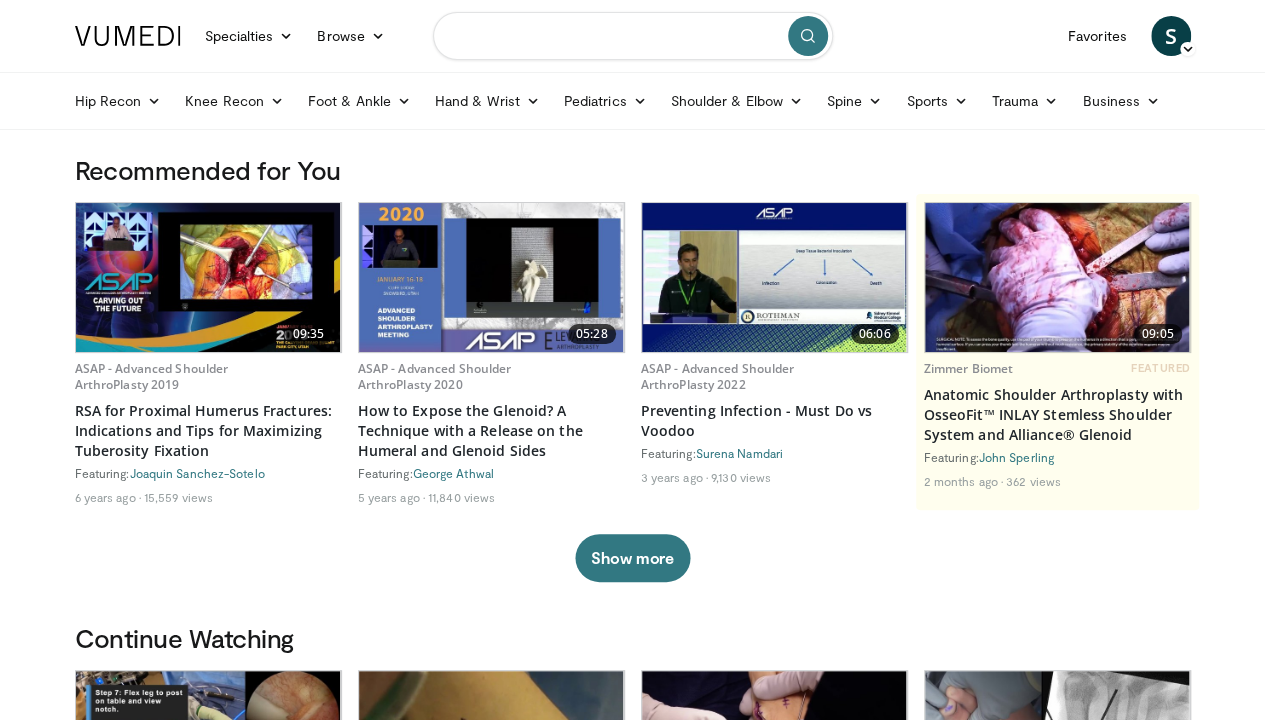 click at bounding box center [633, 36] 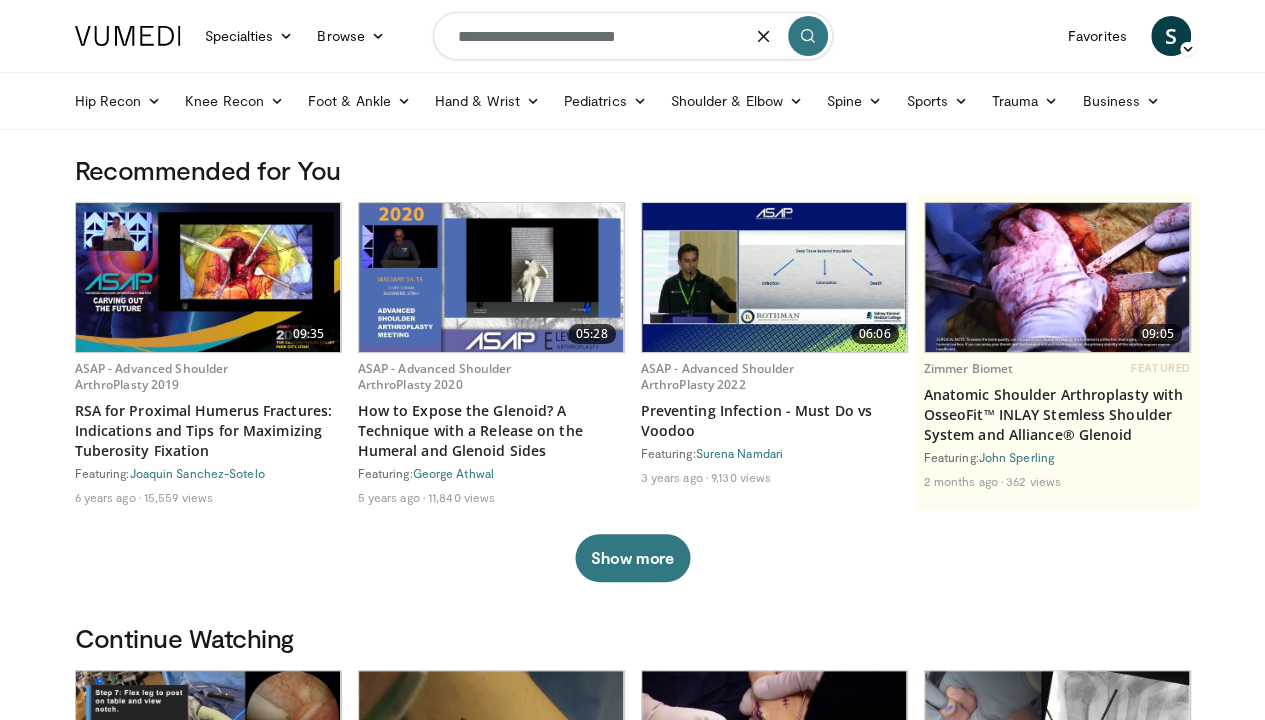 type on "**********" 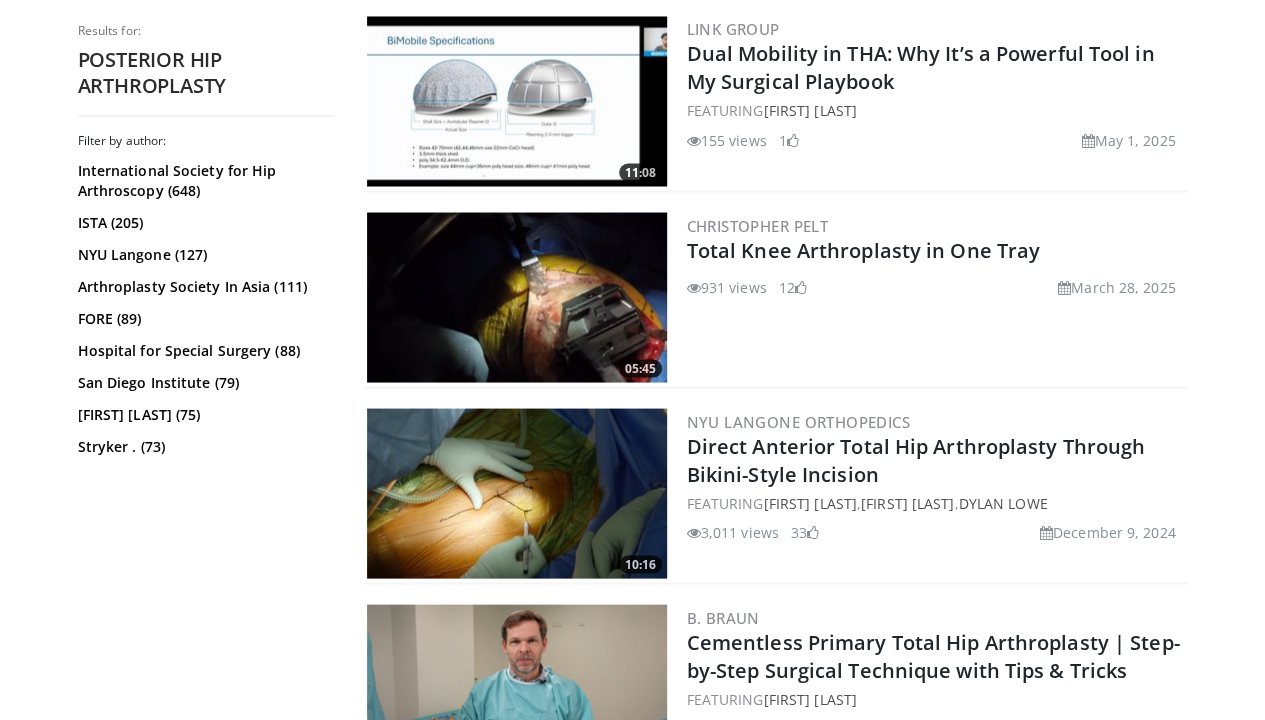scroll, scrollTop: 1864, scrollLeft: 0, axis: vertical 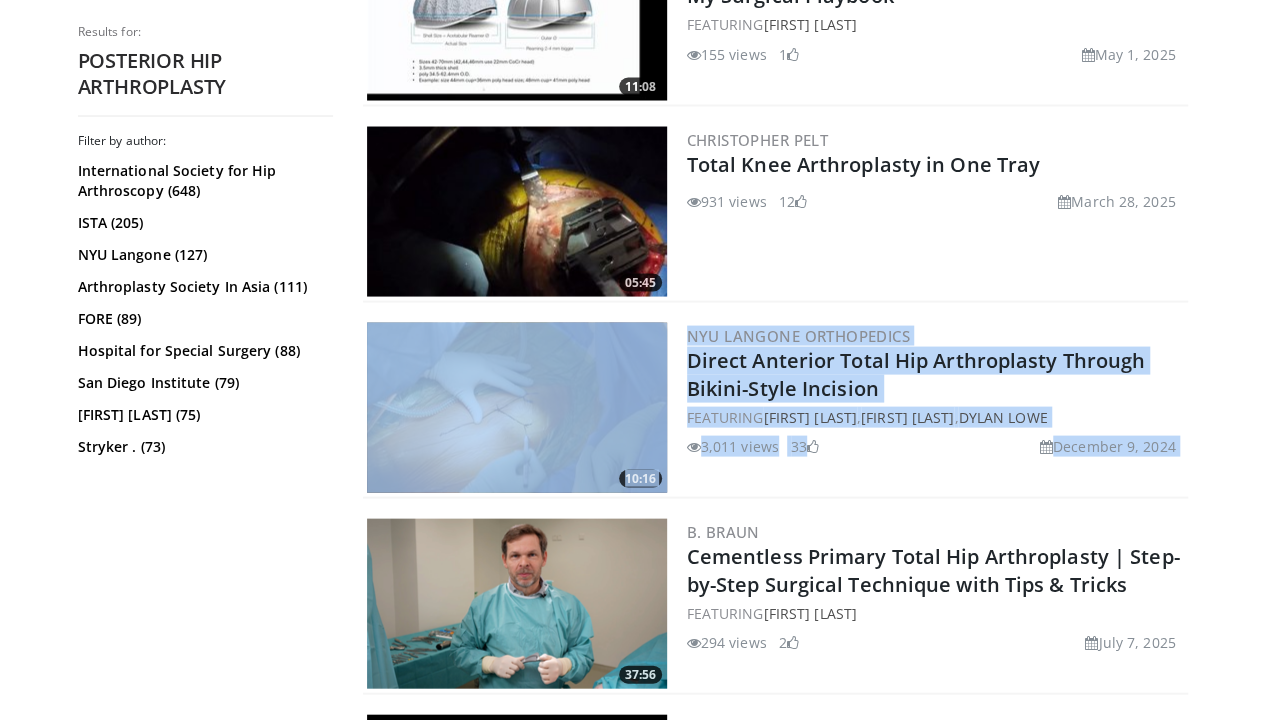 drag, startPoint x: 408, startPoint y: 514, endPoint x: 421, endPoint y: 393, distance: 121.69634 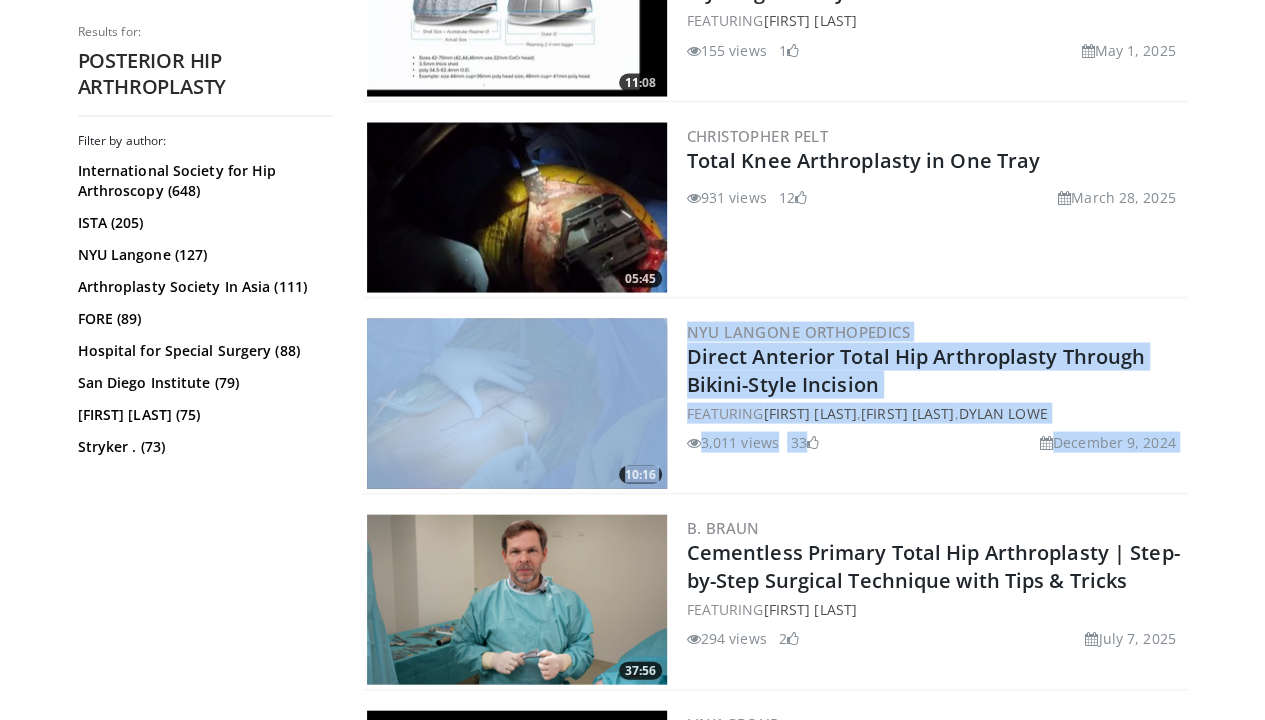 scroll, scrollTop: 1870, scrollLeft: 0, axis: vertical 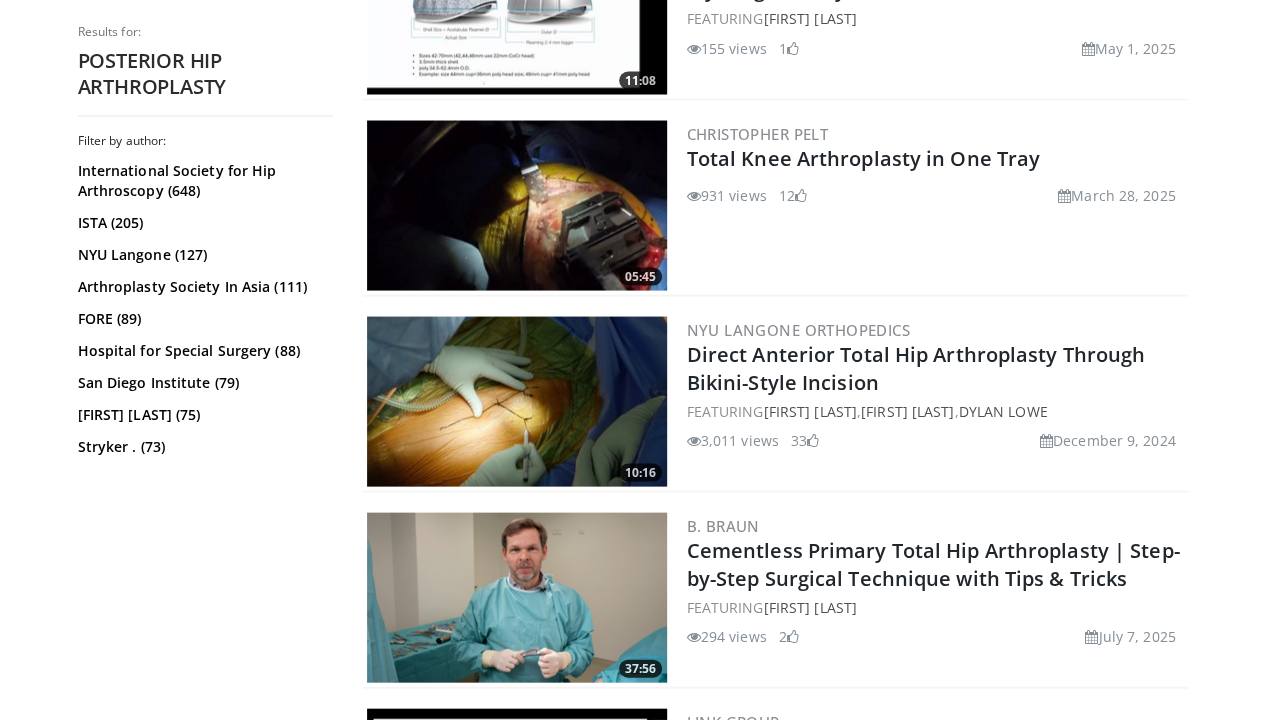 click on "Filter by author:
[ORGANIZATION] ([COUNT])
[ORGANIZATION] ([COUNT])
[ORGANIZATION] ([COUNT])
[ORGANIZATION] ([COUNT])
[ORGANIZATION] ([COUNT])
[ORGANIZATION] ([COUNT])
[ORGANIZATION] ([COUNT])
[NAME] ([COUNT])
[ORGANIZATION] . ([COUNT])
[ORGANIZATION] ([COUNT])
[ORGANIZATION] ([COUNT])
[ORGANIZATION] ([COUNT])
[ORGANIZATION] ([COUNT])
[ORGANIZATION] ([COUNT]) [ORGANIZATION]  ([COUNT])" at bounding box center [205, 419] 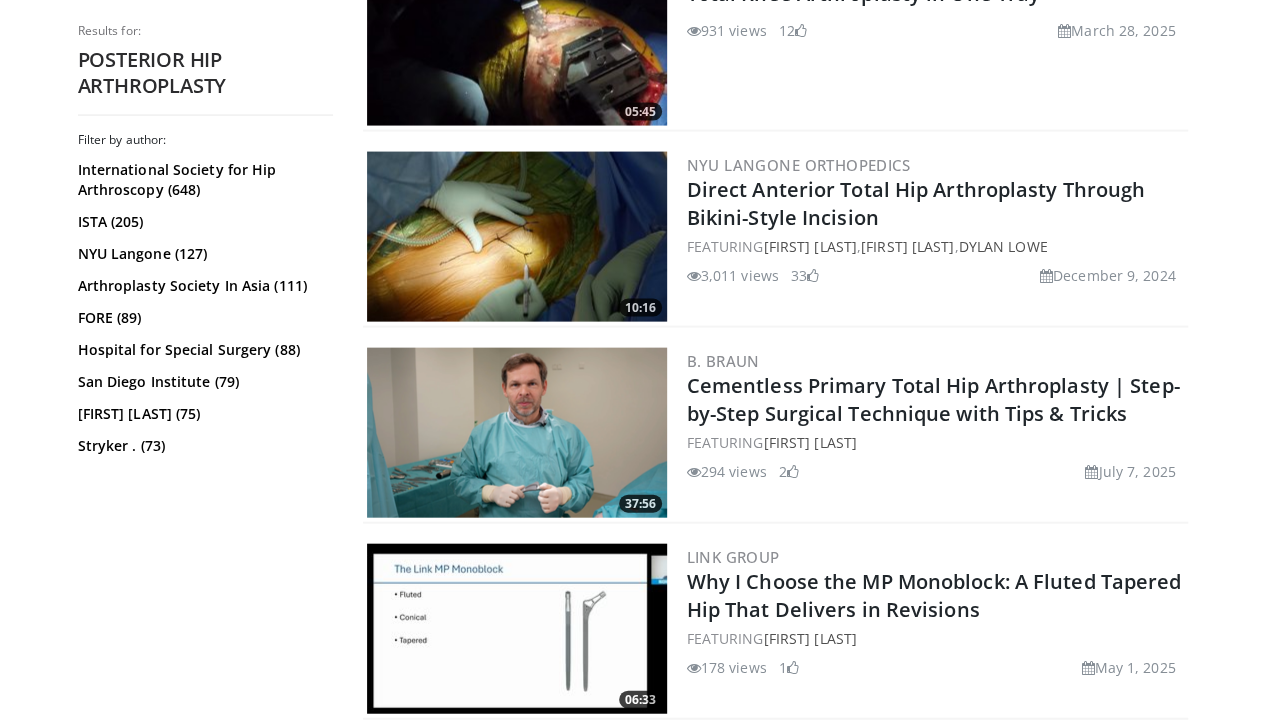 scroll, scrollTop: 2036, scrollLeft: 0, axis: vertical 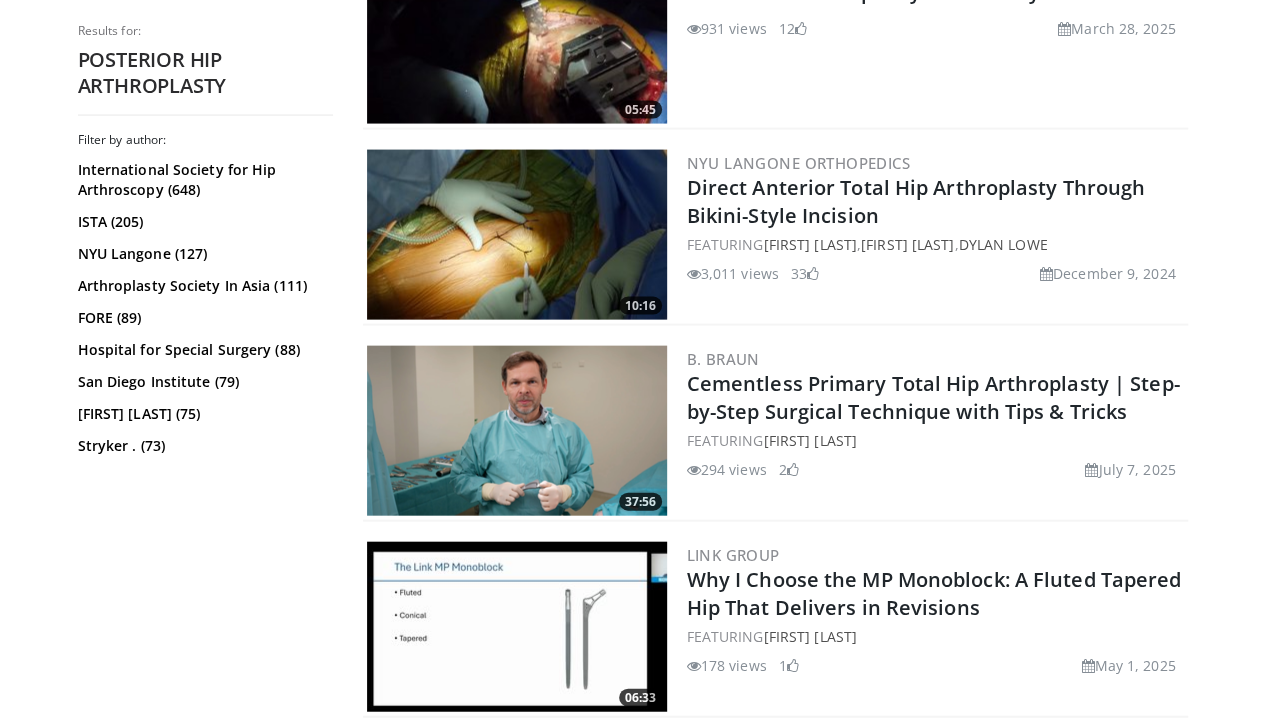 click on "Filter by author:
International Society for Hip Arthroscopy (648)
ISTA  (205)
NYU Langone (127)
Arthroplasty Society In Asia (111)
FORE  (89)
Hospital for Special Surgery (88)
San Diego Institute (79)
Benjamin G. Domb (75)
Stryker . (73)
Zimmer Biomet (66)
American Hip Institute (56)
Johnson & Johnson (54)
San Diego Shoulder Institute (54)
Cincinnati Sports Medicine (52) UCSF  (49)" at bounding box center [205, 419] 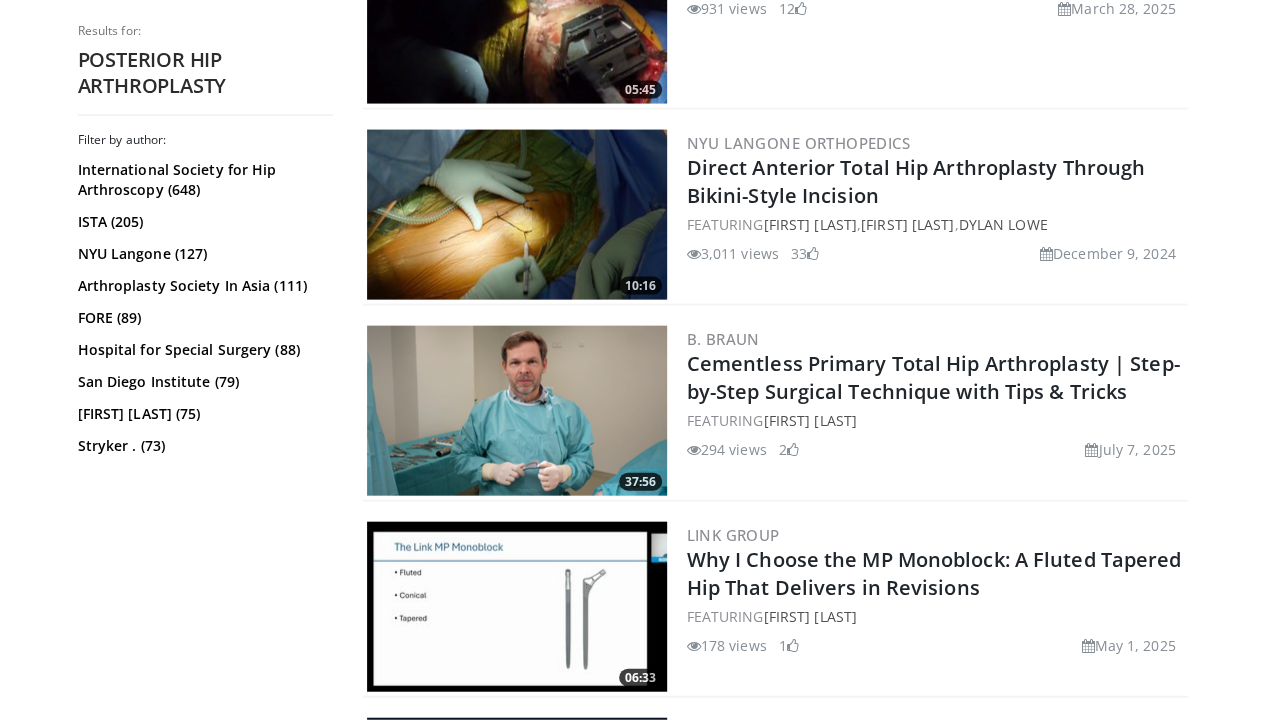 click at bounding box center [517, 411] 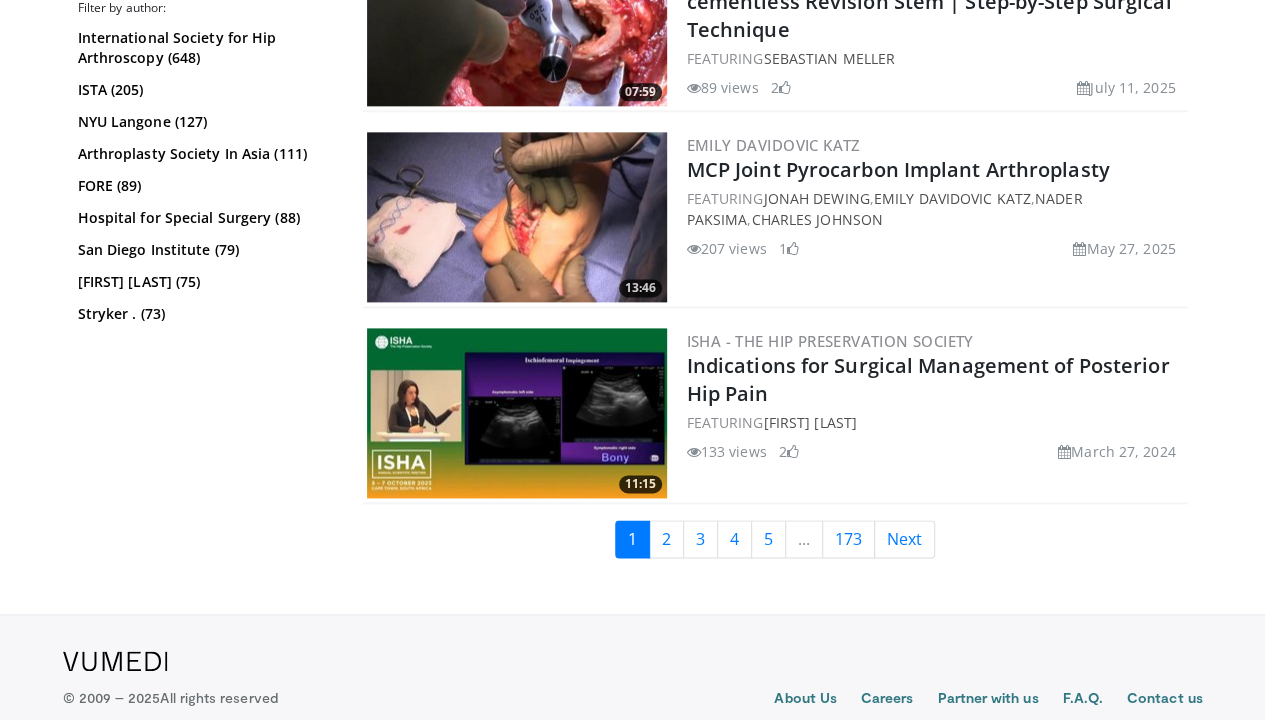 scroll, scrollTop: 5044, scrollLeft: 0, axis: vertical 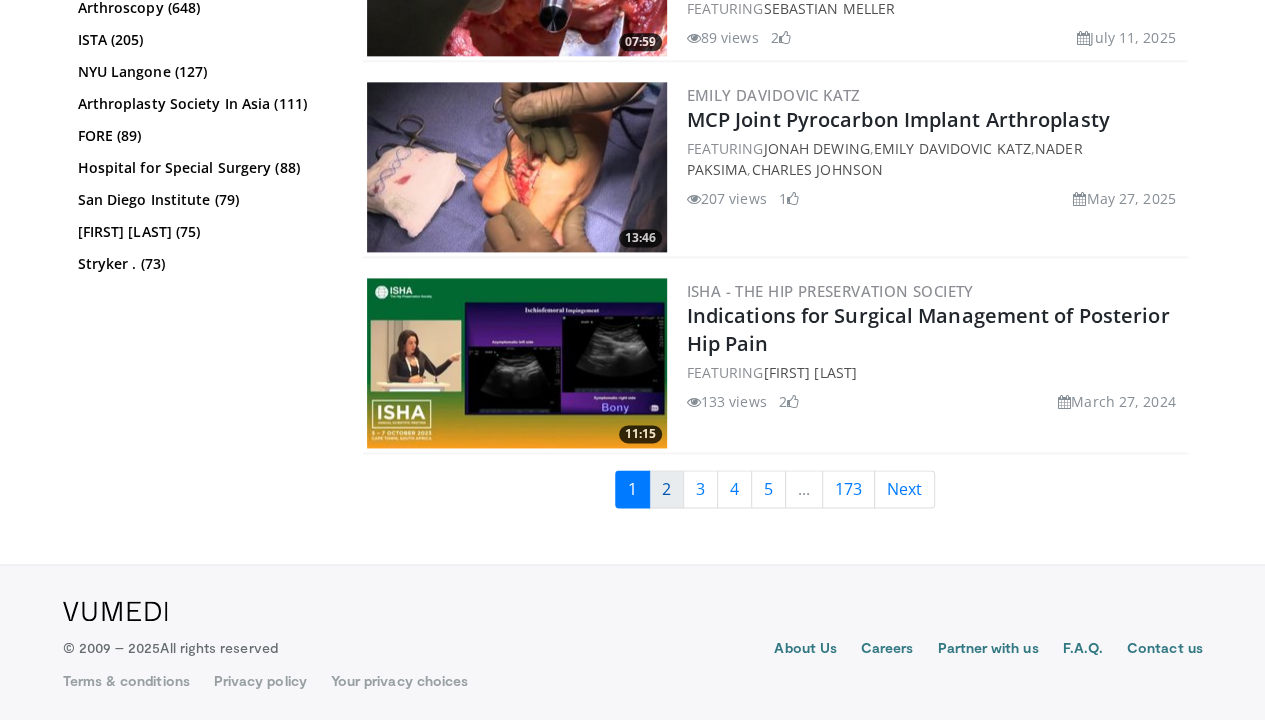 click on "2" at bounding box center [666, 489] 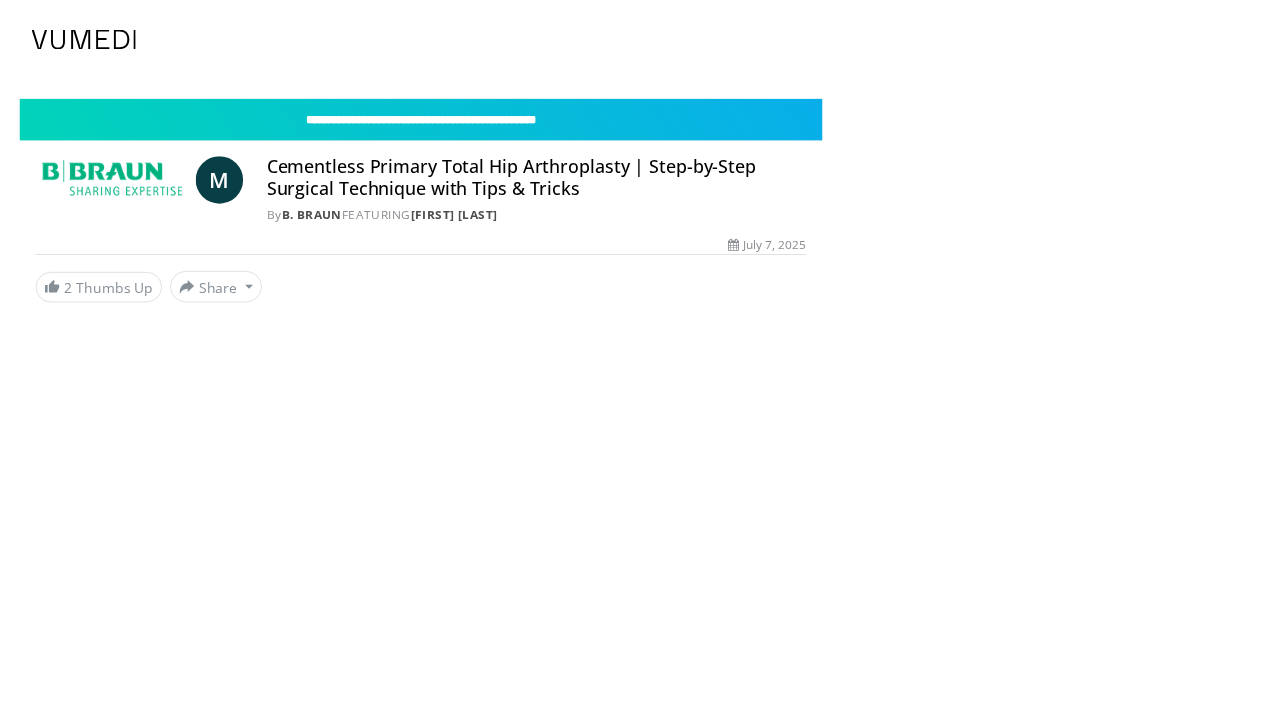 scroll, scrollTop: 0, scrollLeft: 0, axis: both 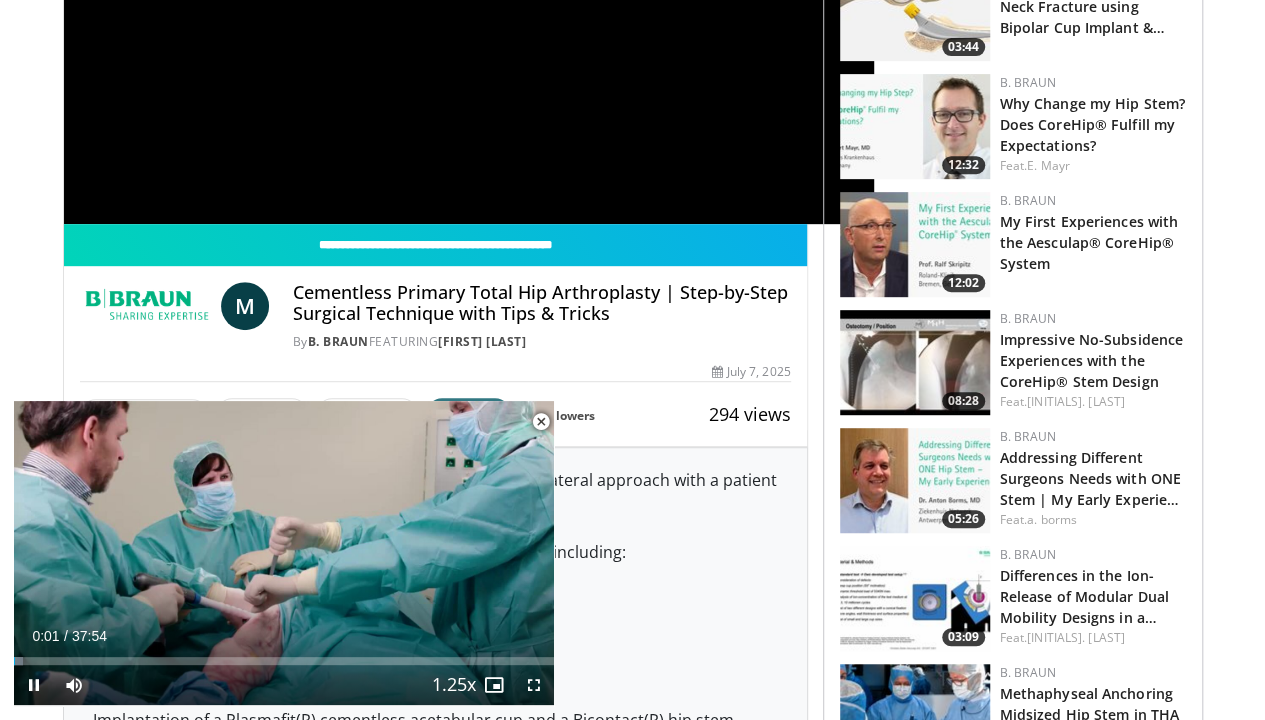 click at bounding box center [541, 422] 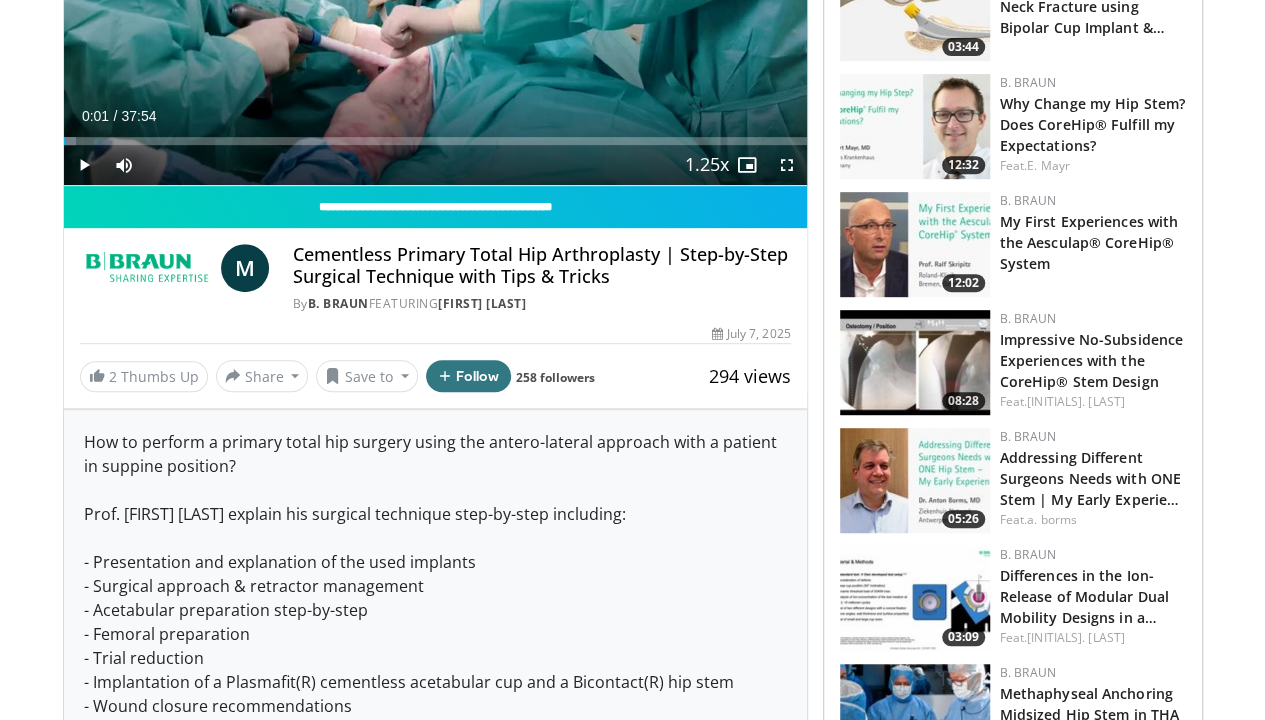 scroll, scrollTop: 0, scrollLeft: 0, axis: both 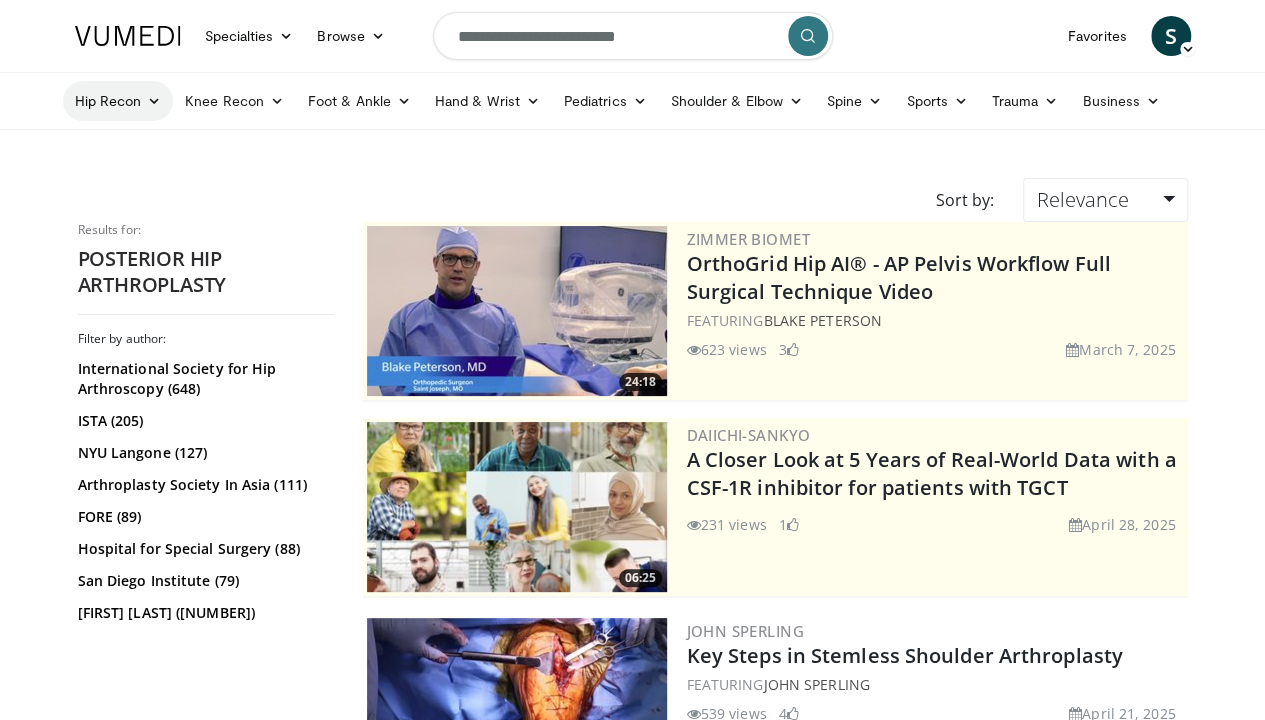click on "Hip Recon" at bounding box center [118, 101] 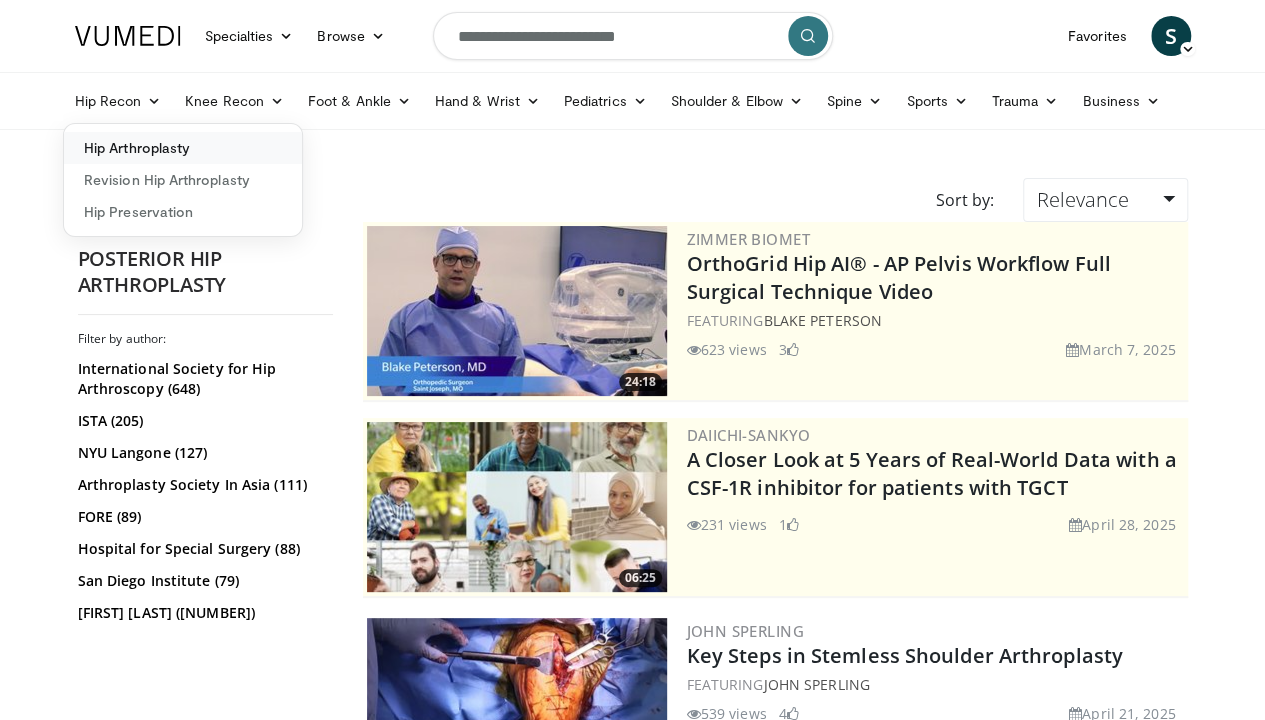 click on "Hip Arthroplasty" at bounding box center [183, 148] 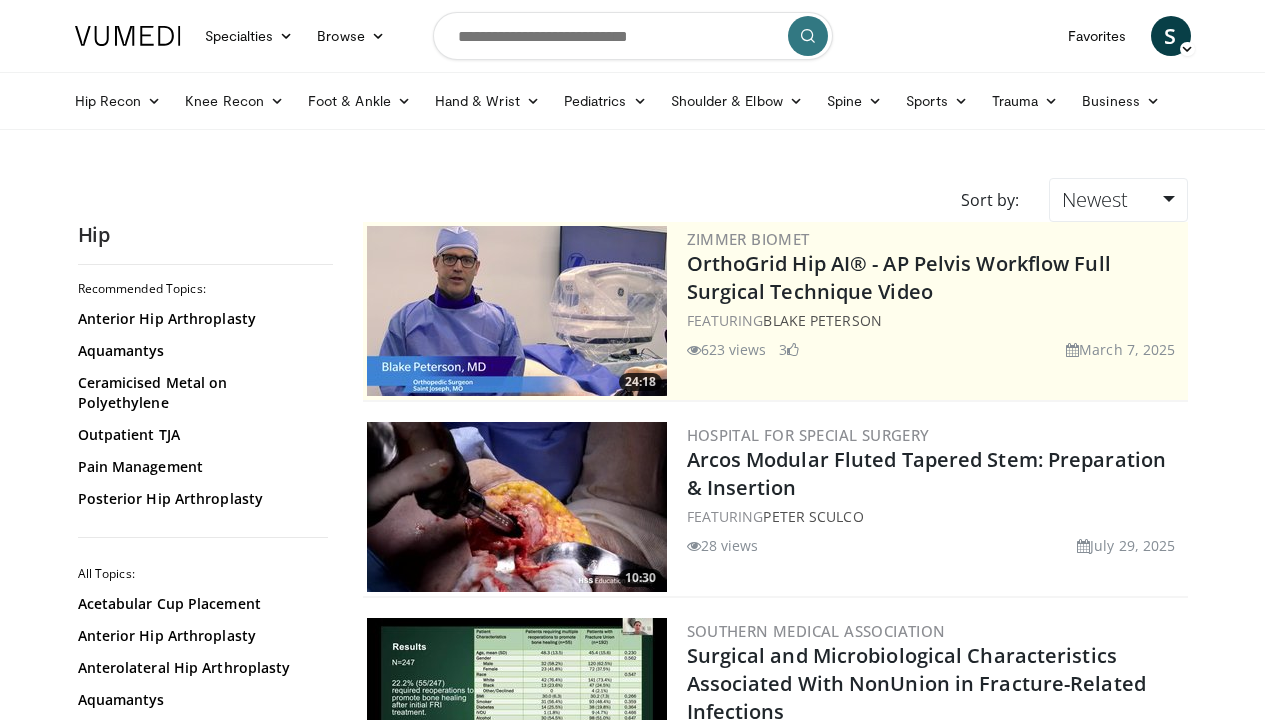 scroll, scrollTop: 0, scrollLeft: 0, axis: both 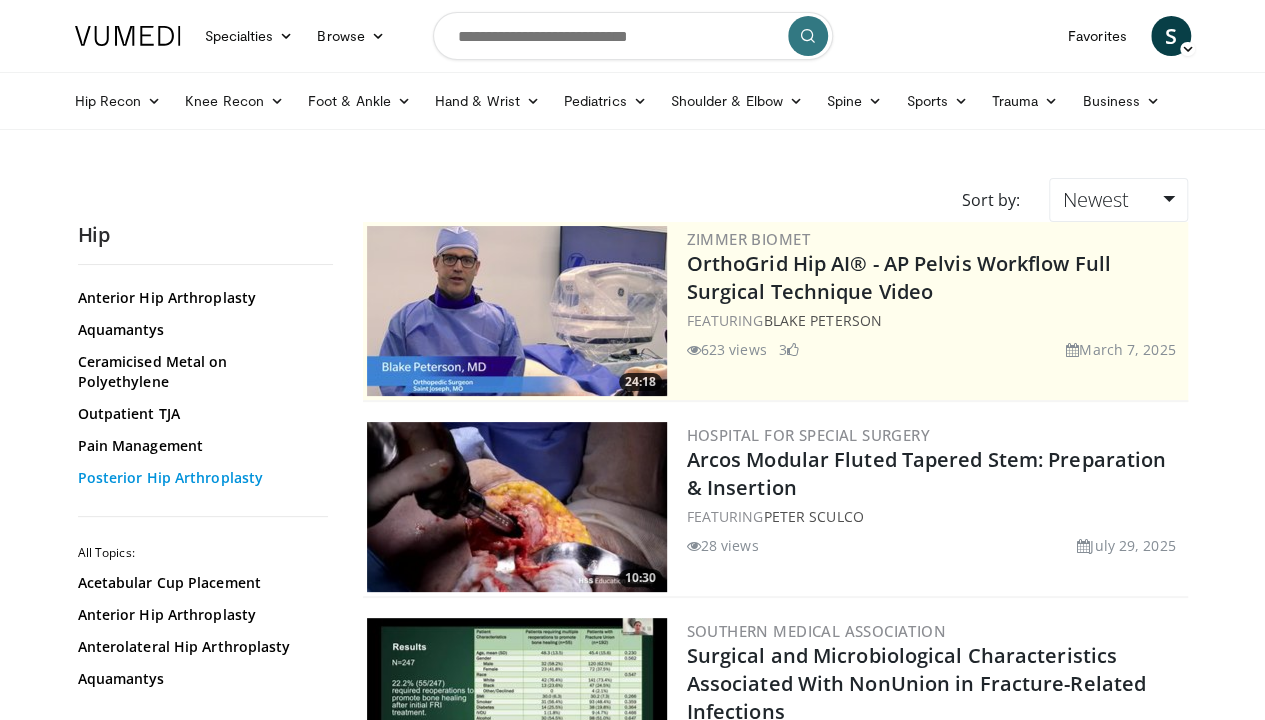 click on "Posterior Hip Arthroplasty" at bounding box center (200, 478) 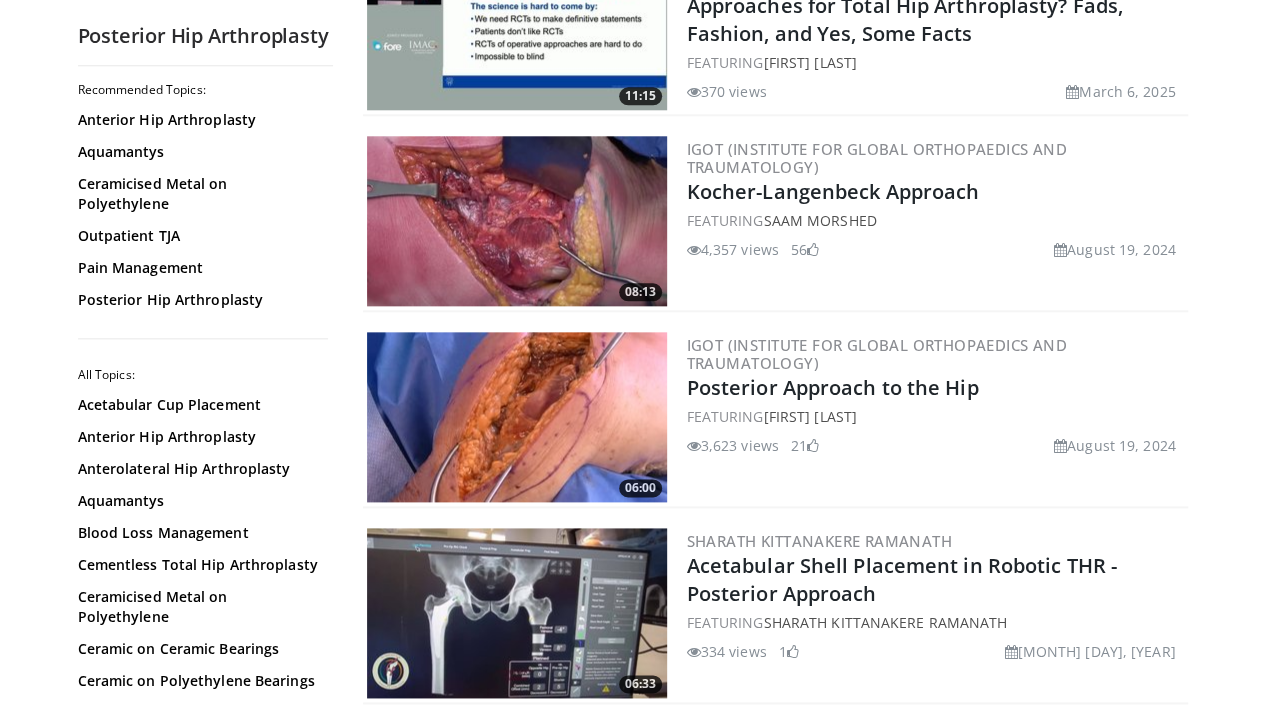 scroll, scrollTop: 1007, scrollLeft: 0, axis: vertical 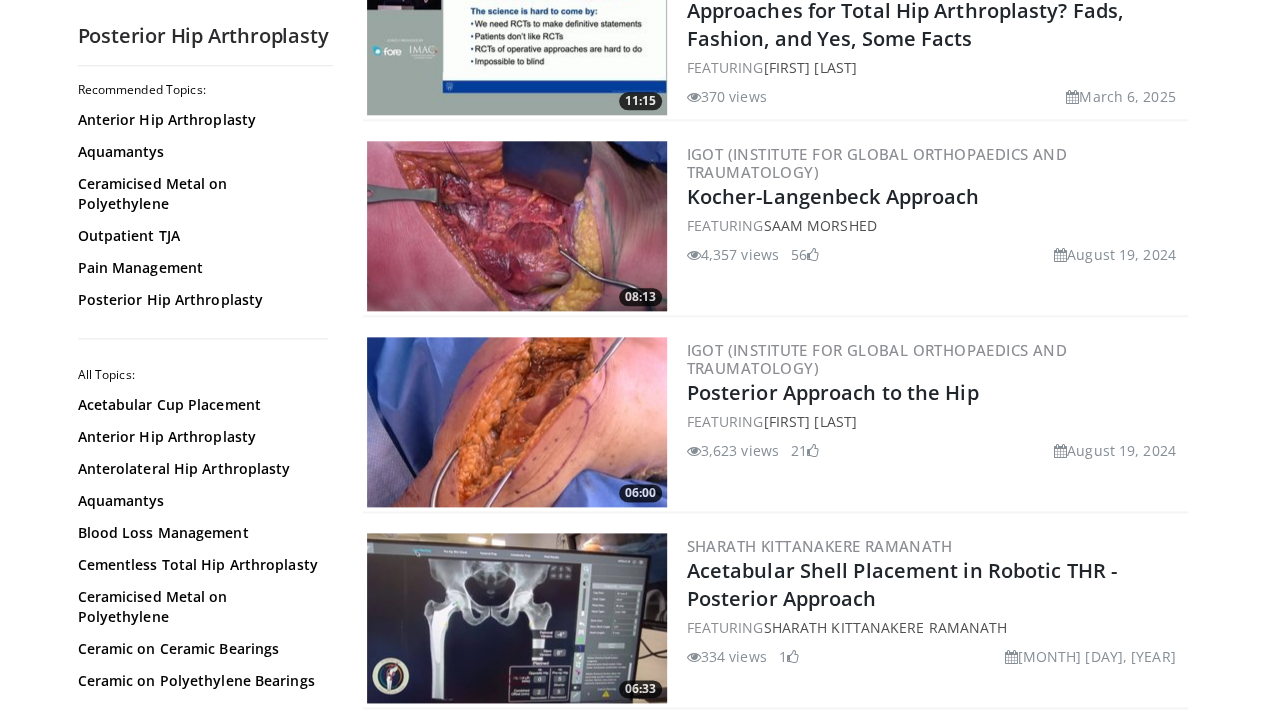 click at bounding box center [517, 226] 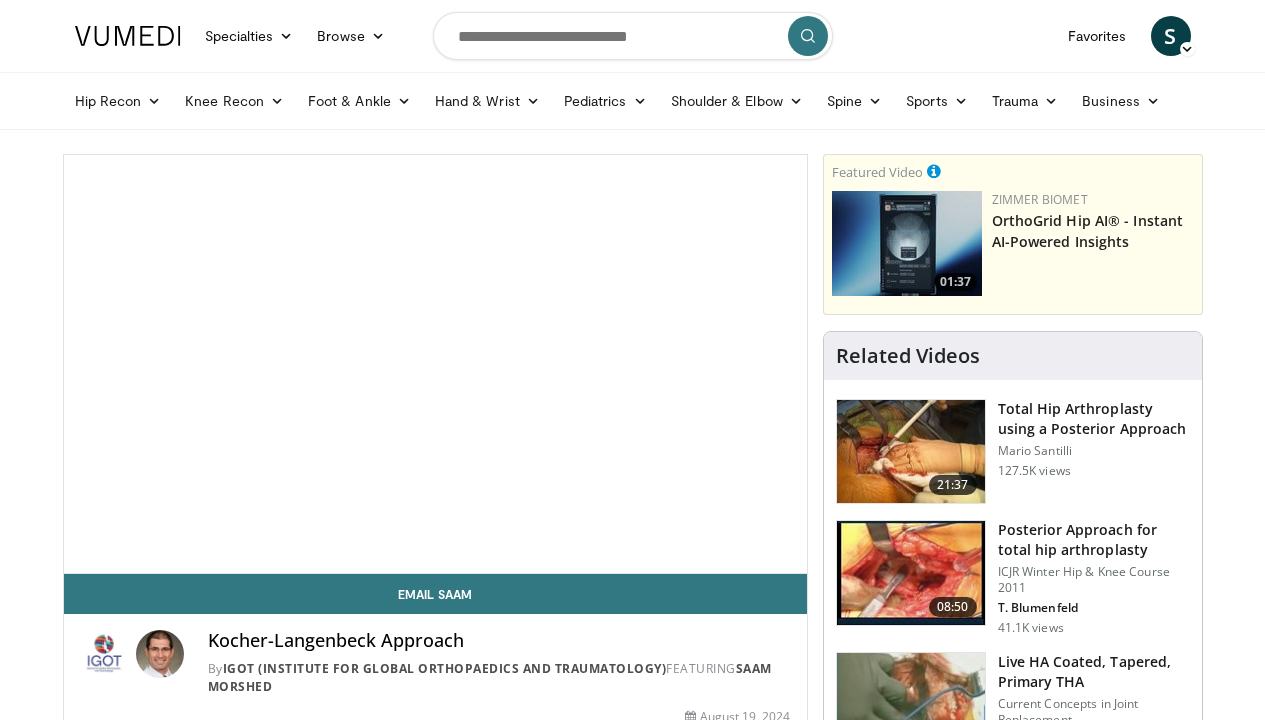 scroll, scrollTop: 0, scrollLeft: 0, axis: both 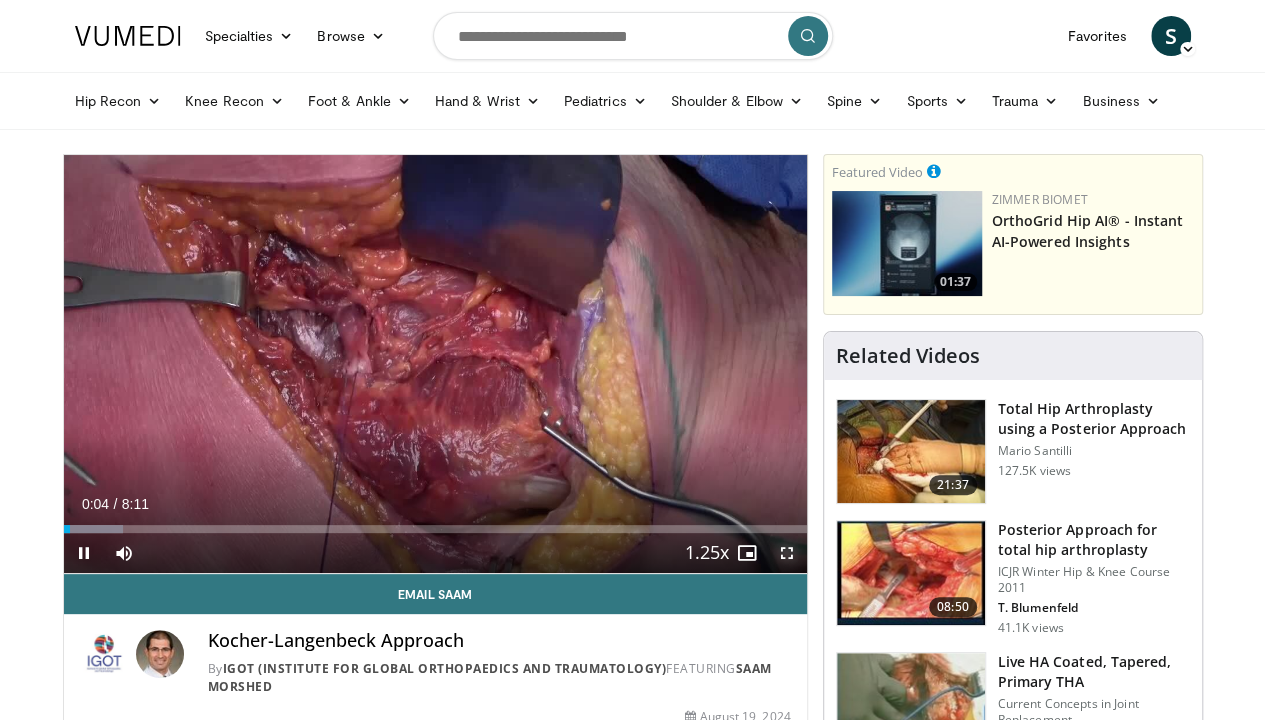 click at bounding box center (787, 553) 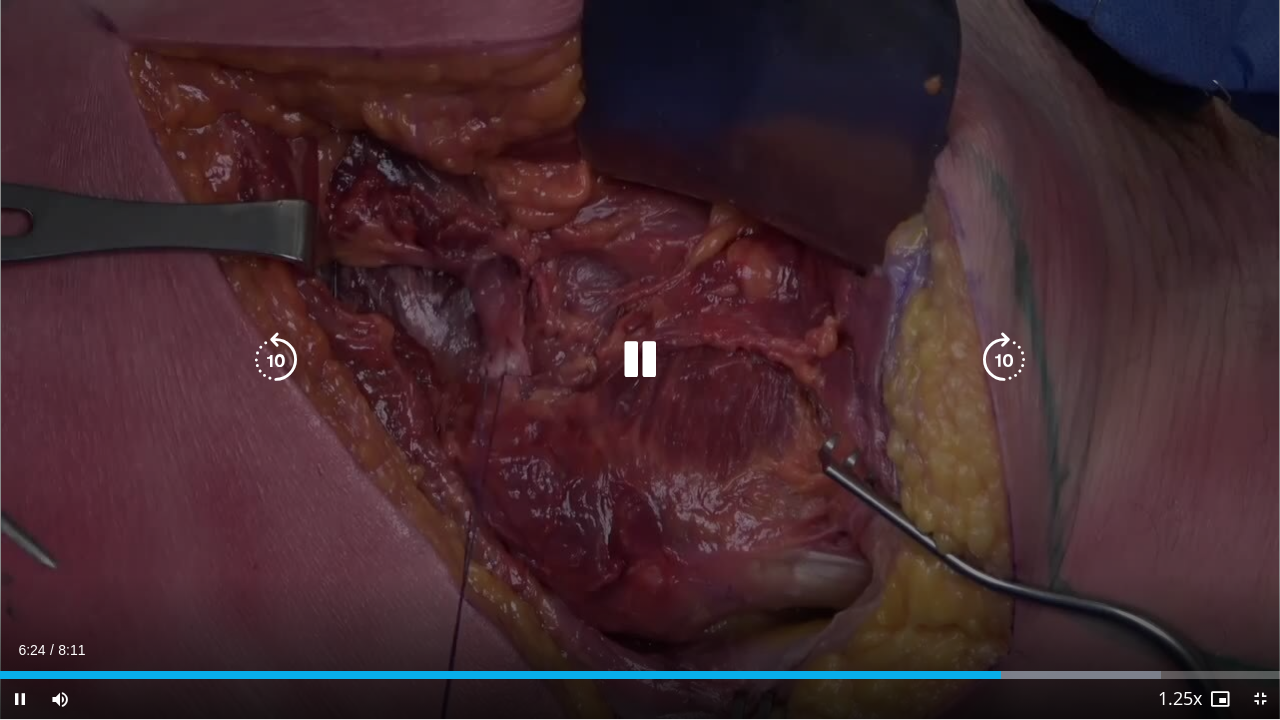 click at bounding box center [640, 360] 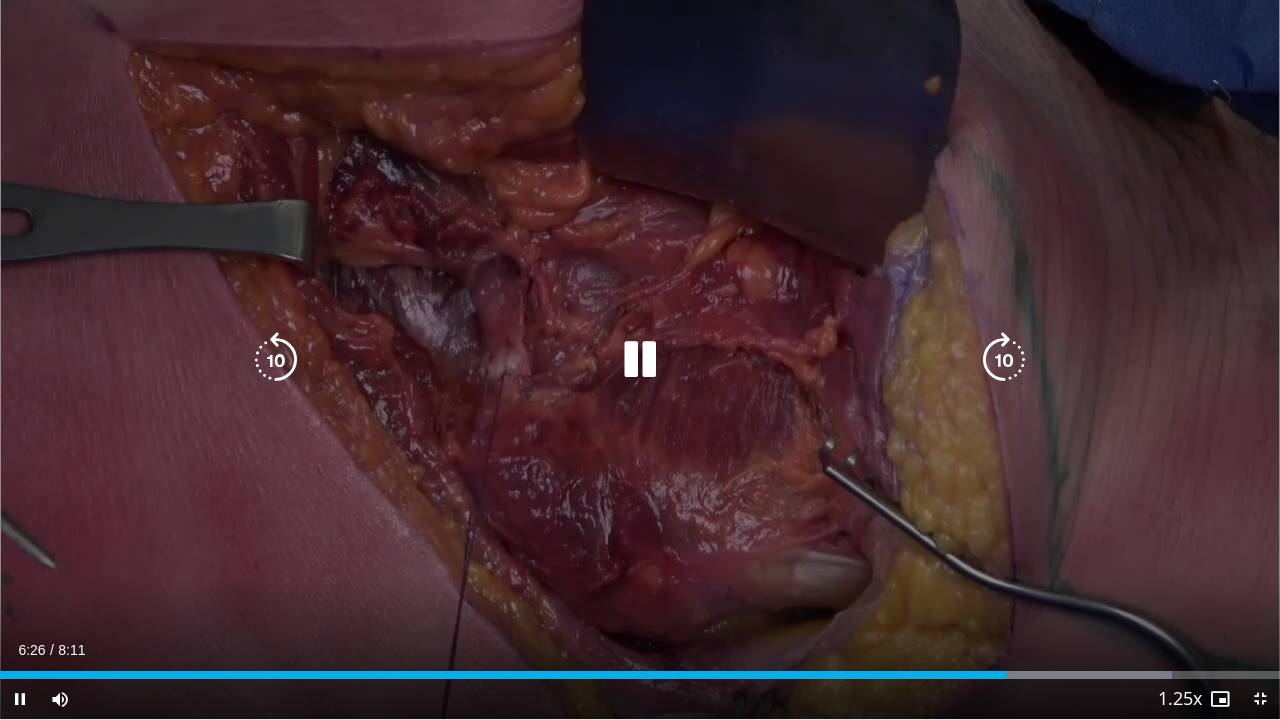 click at bounding box center (640, 360) 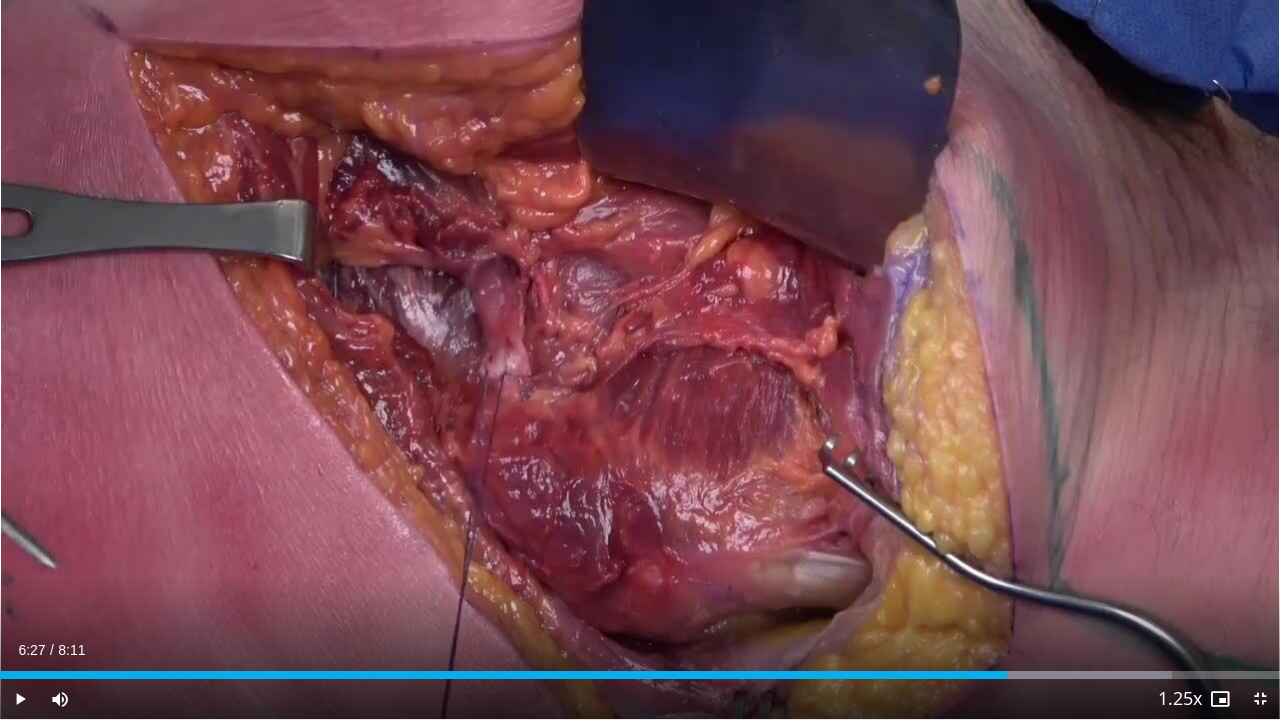 type 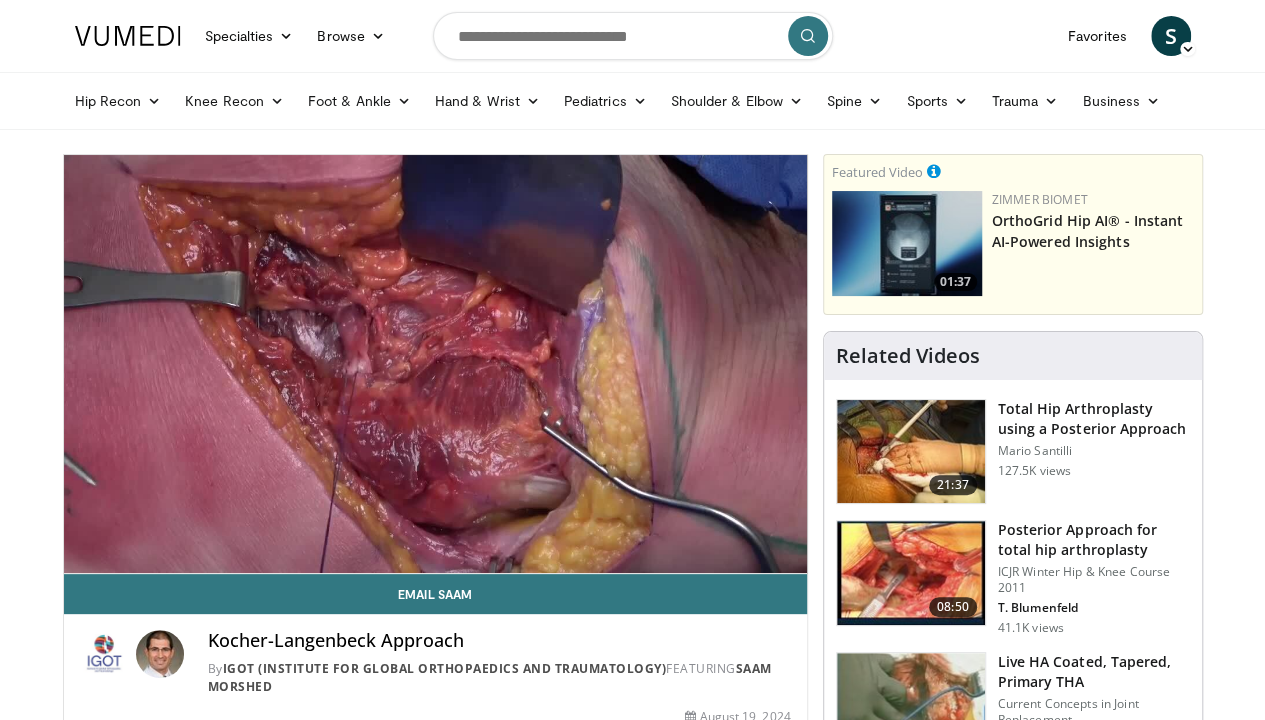 click at bounding box center [911, 452] 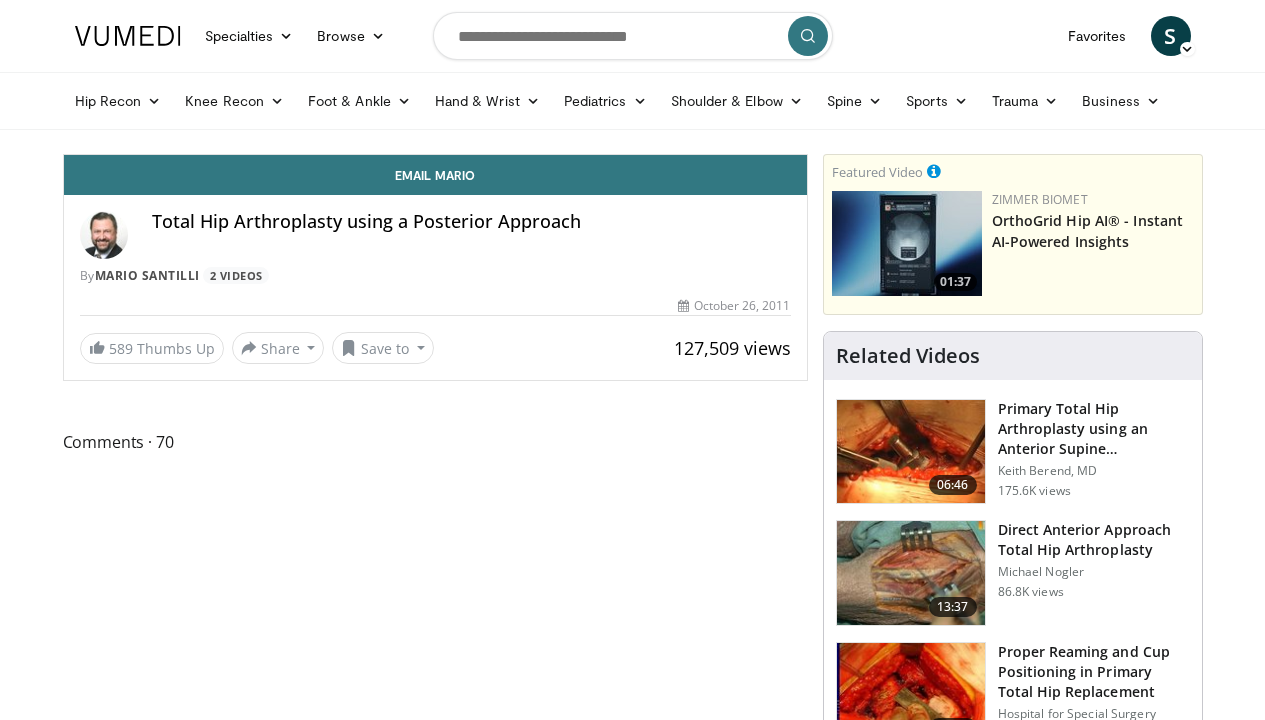 scroll, scrollTop: 0, scrollLeft: 0, axis: both 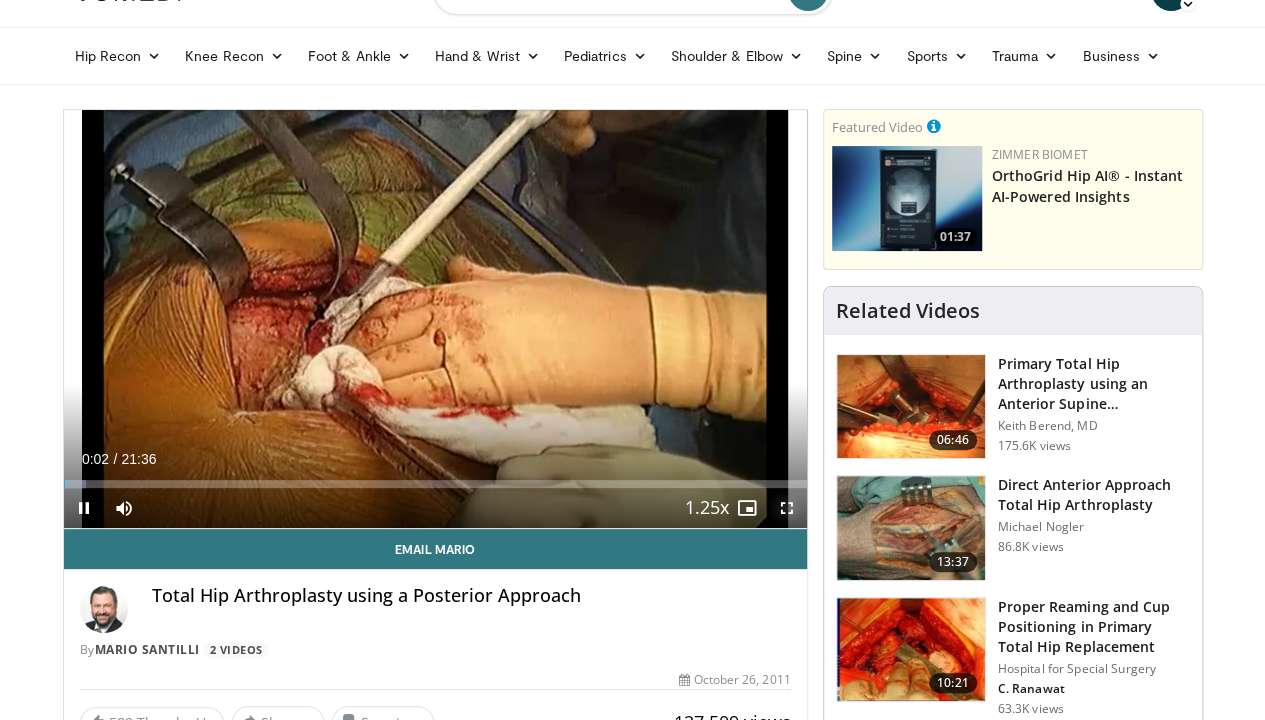 click at bounding box center [787, 508] 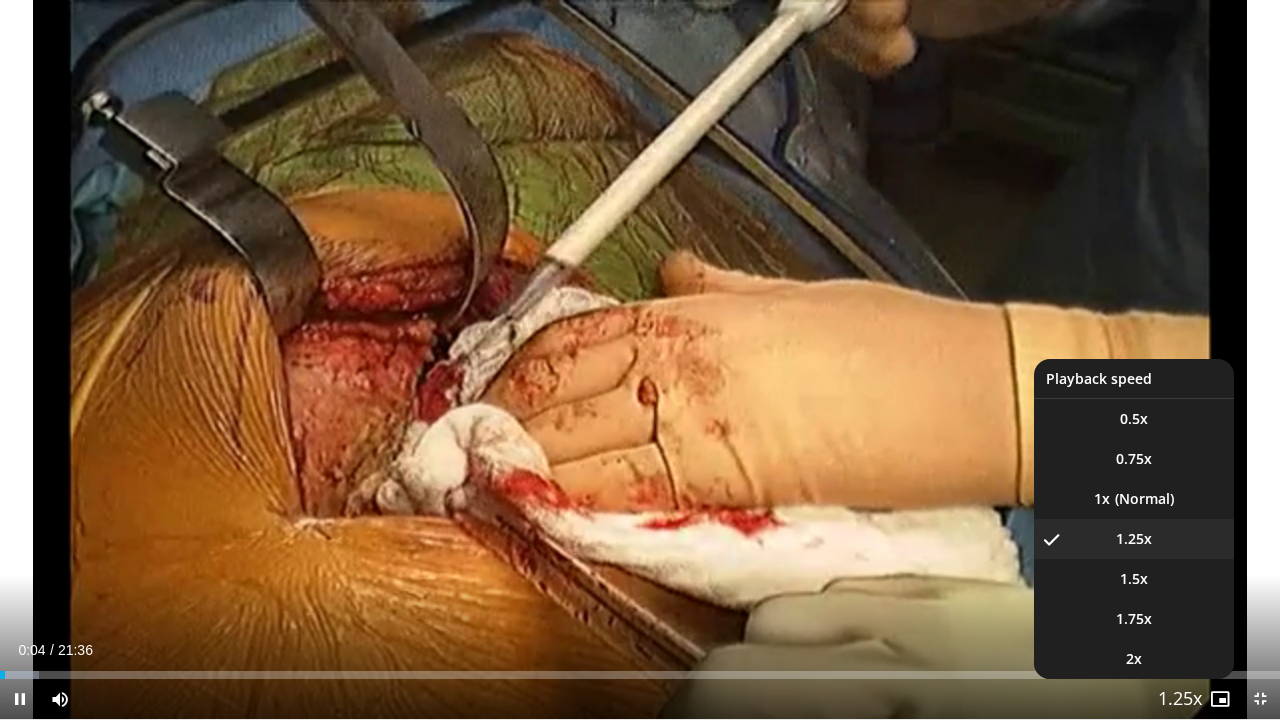click at bounding box center [1180, 700] 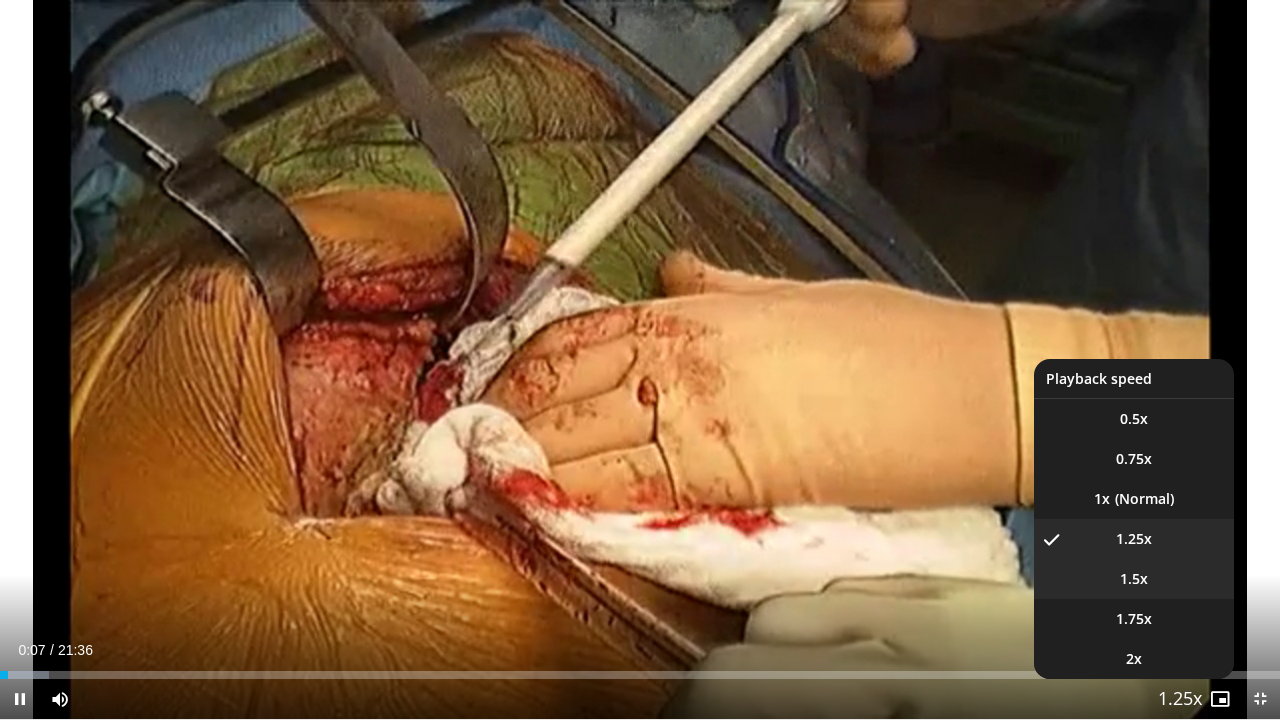 click on "1.5x" at bounding box center [1134, 579] 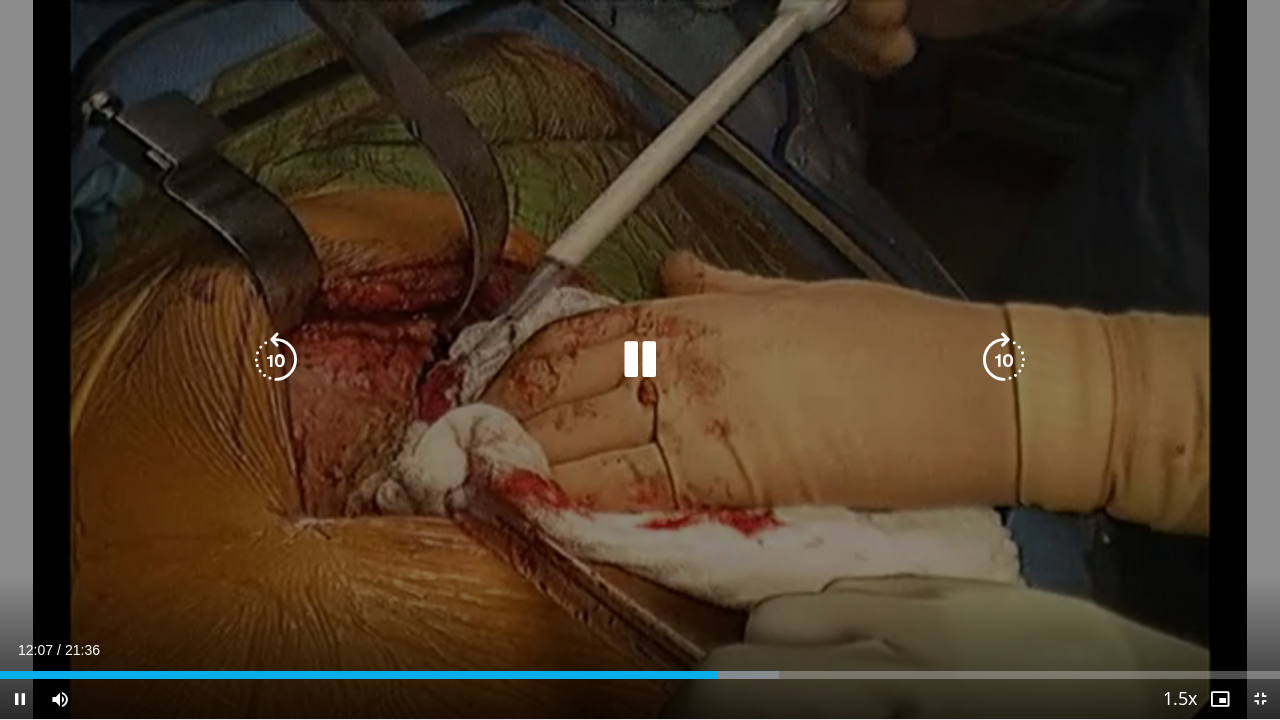 click at bounding box center (640, 360) 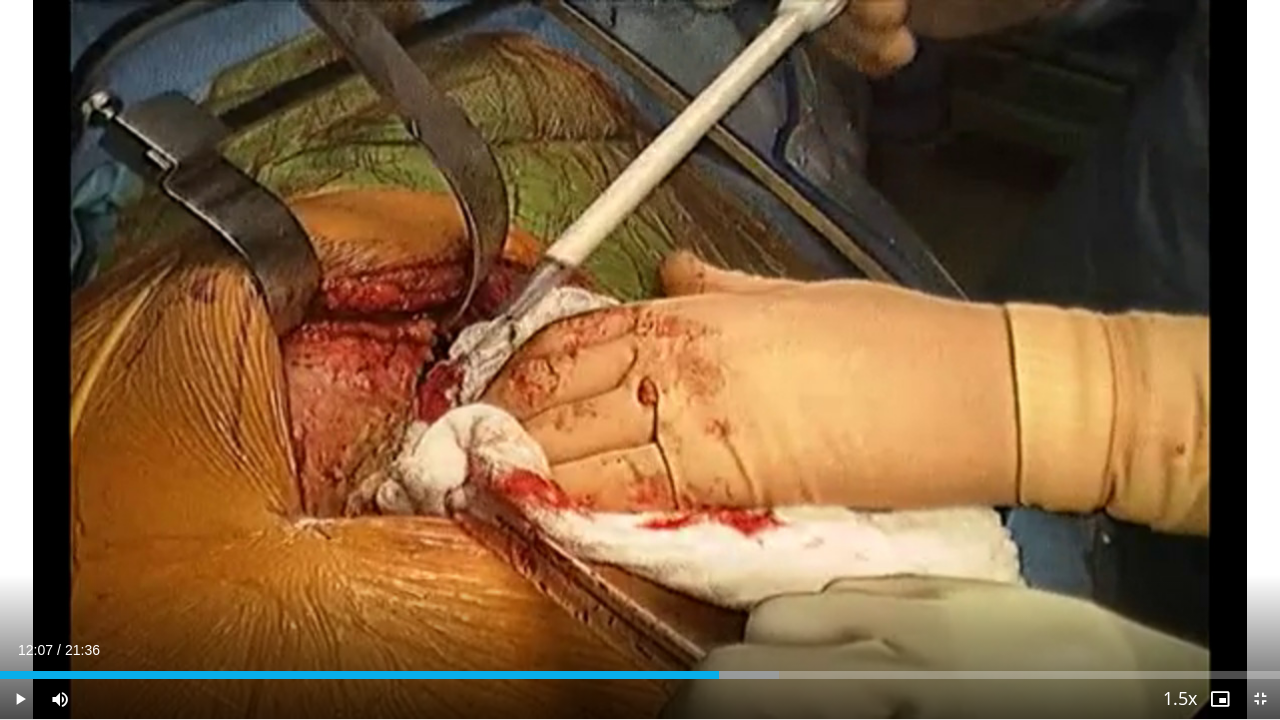 click on "10 seconds
Tap to unmute" at bounding box center [640, 359] 